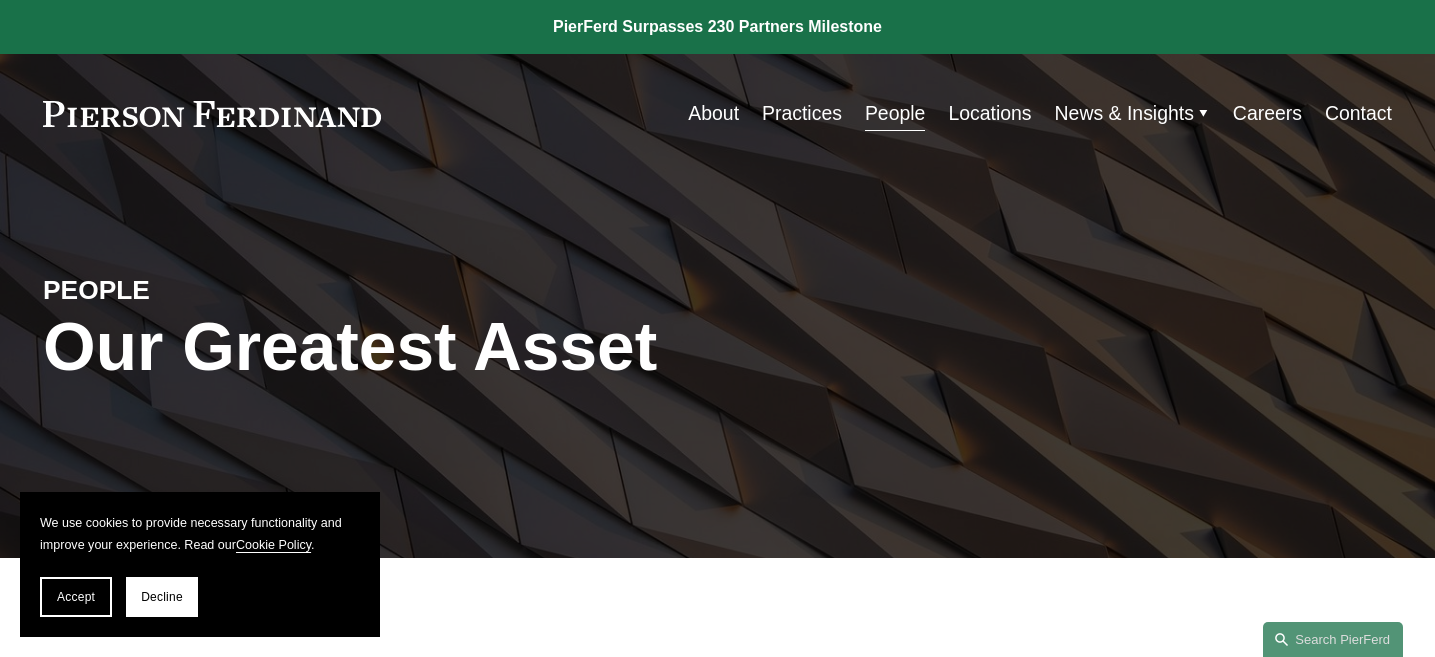 scroll, scrollTop: 0, scrollLeft: 0, axis: both 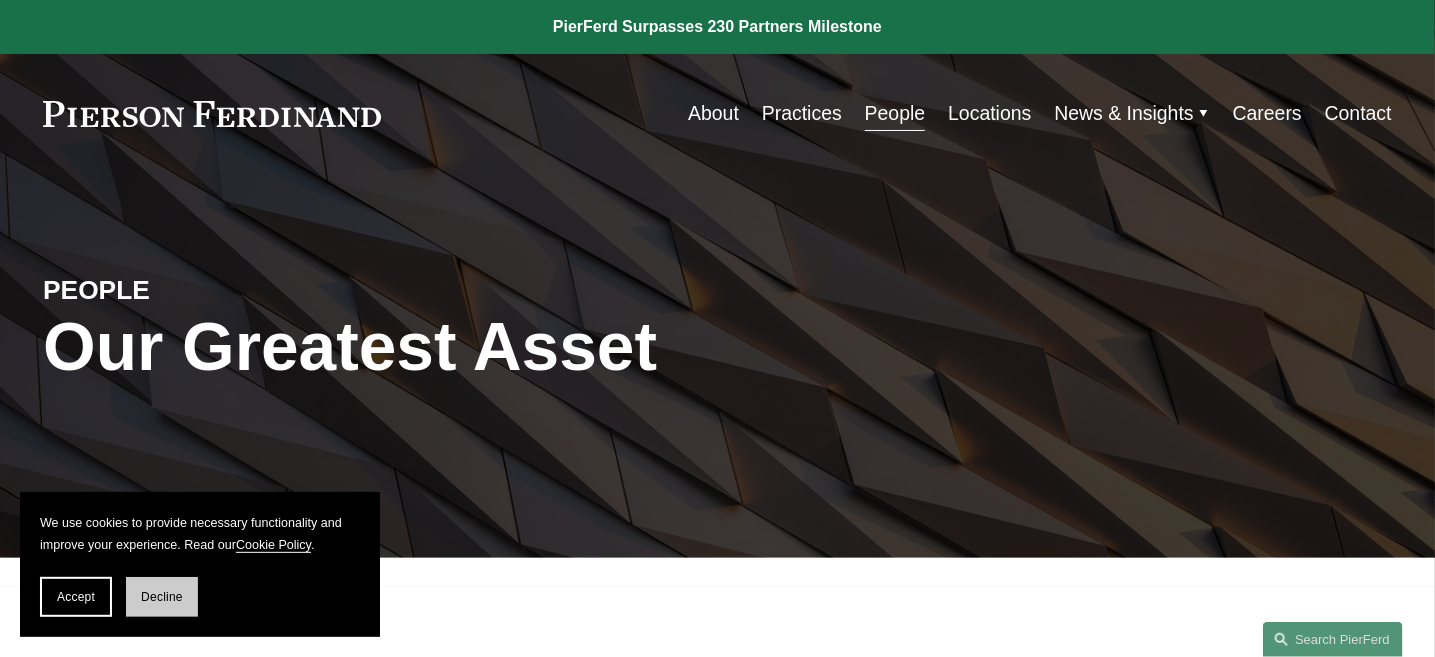 click on "Decline" at bounding box center [162, 597] 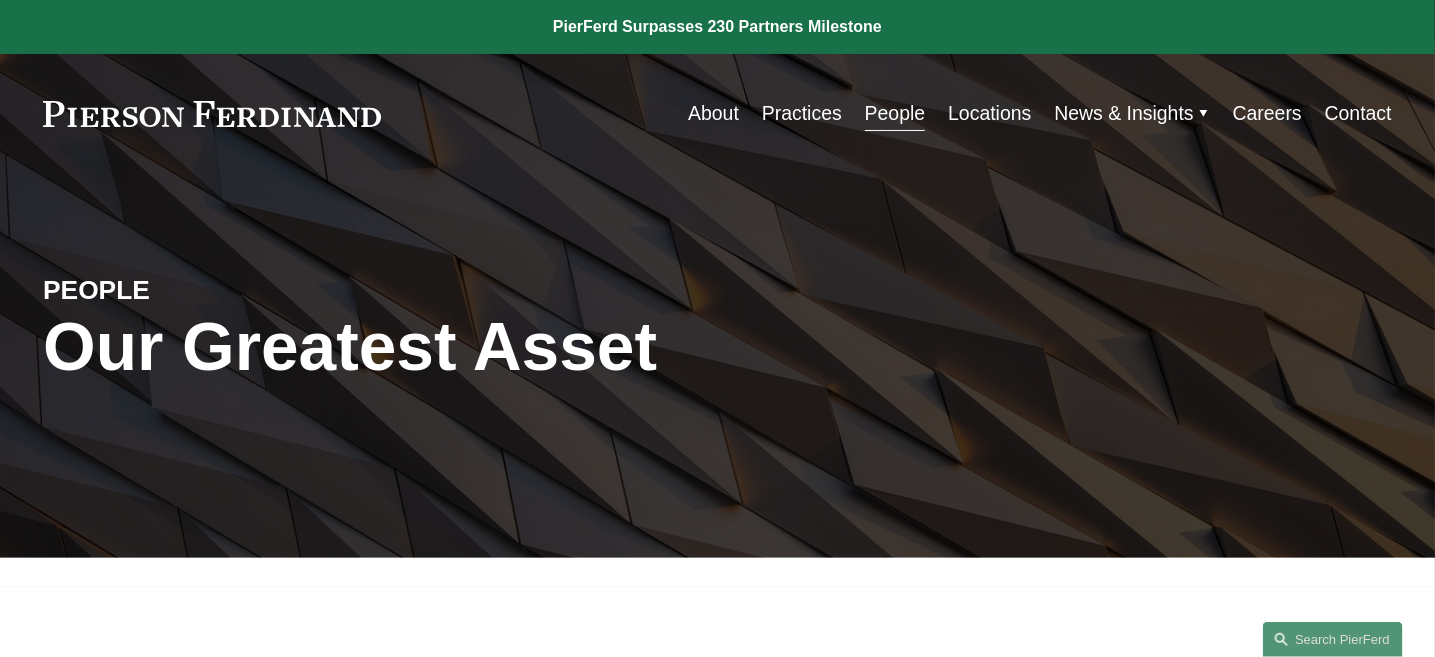 click on "People" at bounding box center [895, 113] 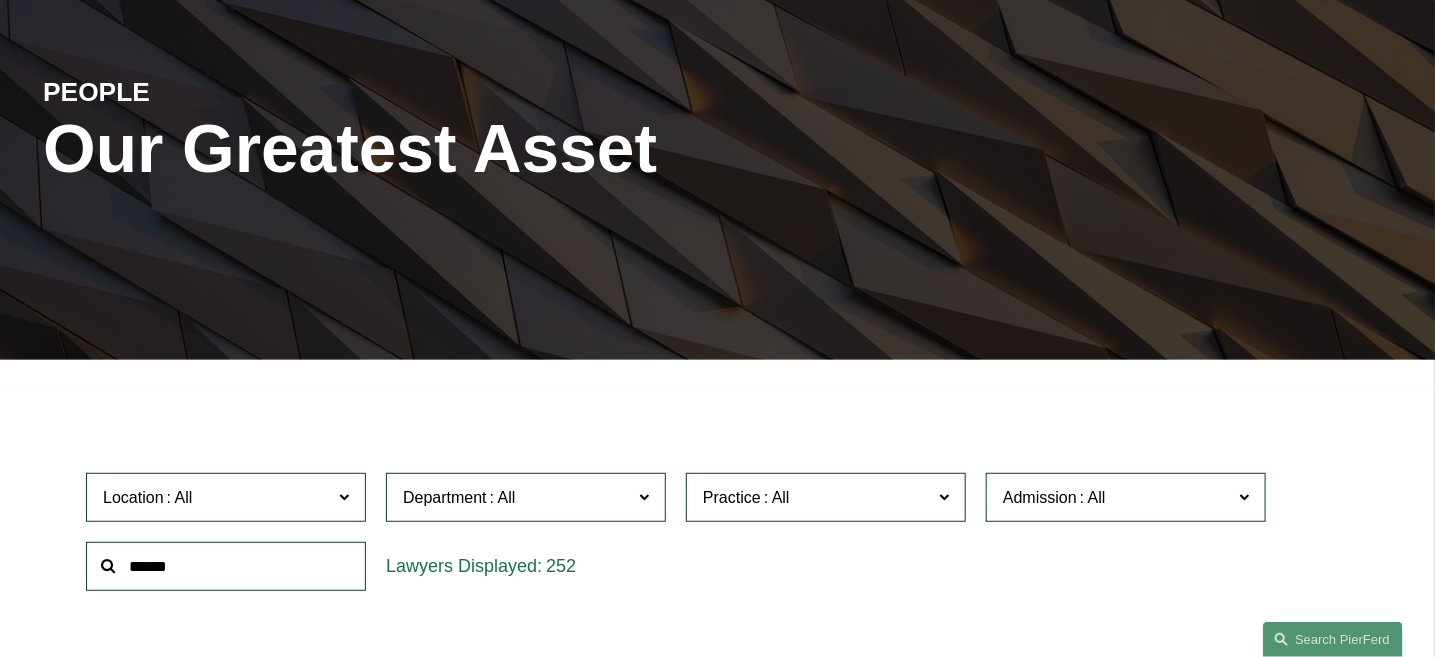 scroll, scrollTop: 300, scrollLeft: 0, axis: vertical 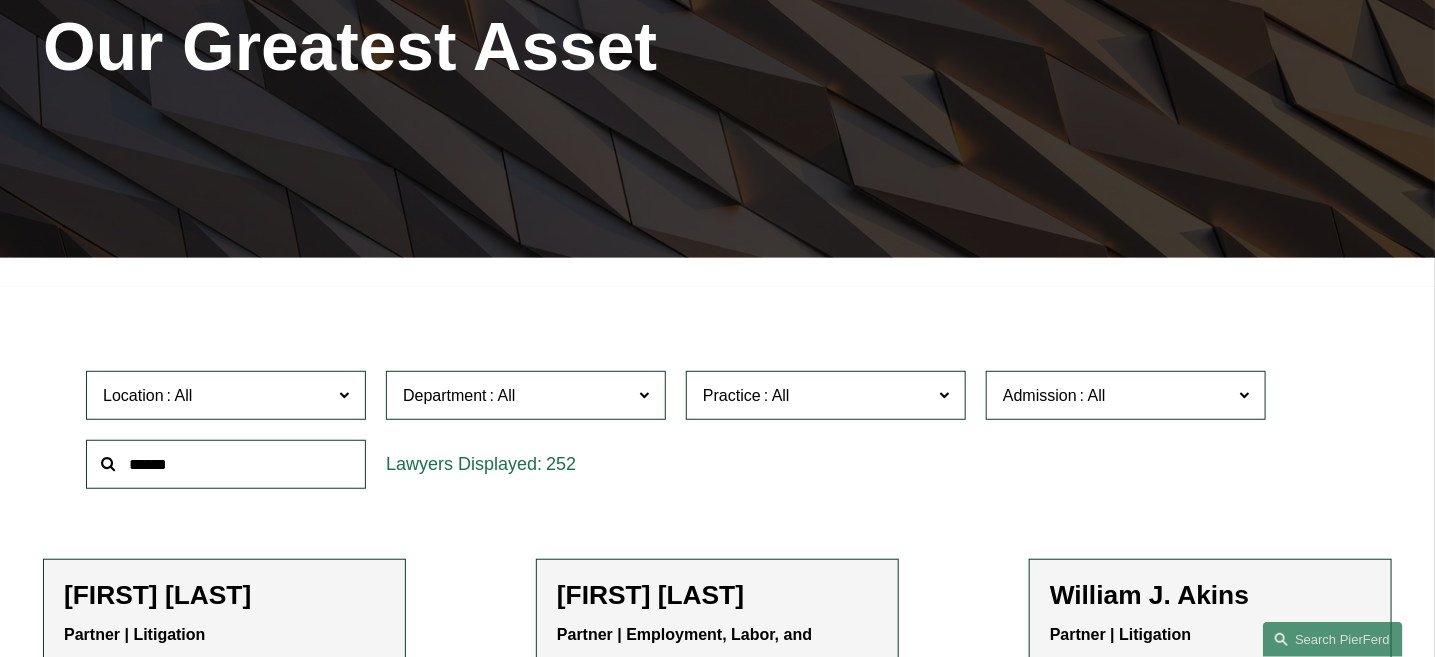 click 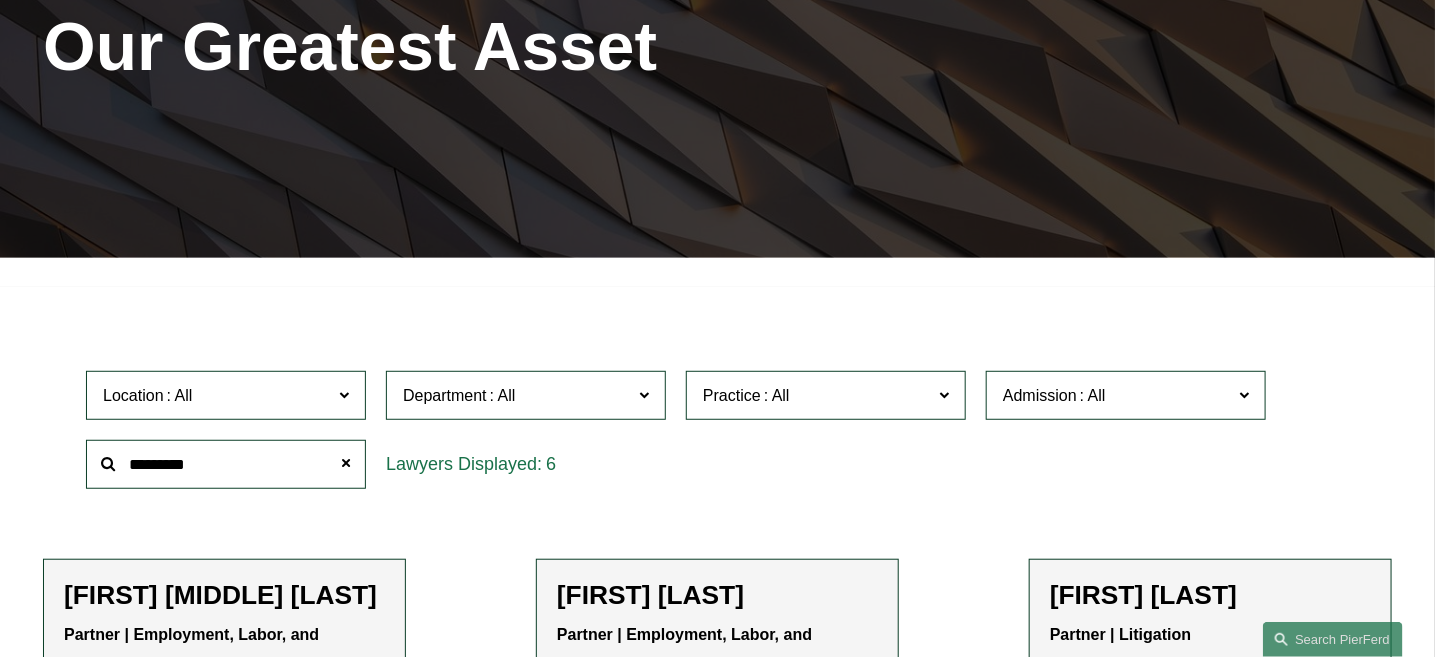type on "*********" 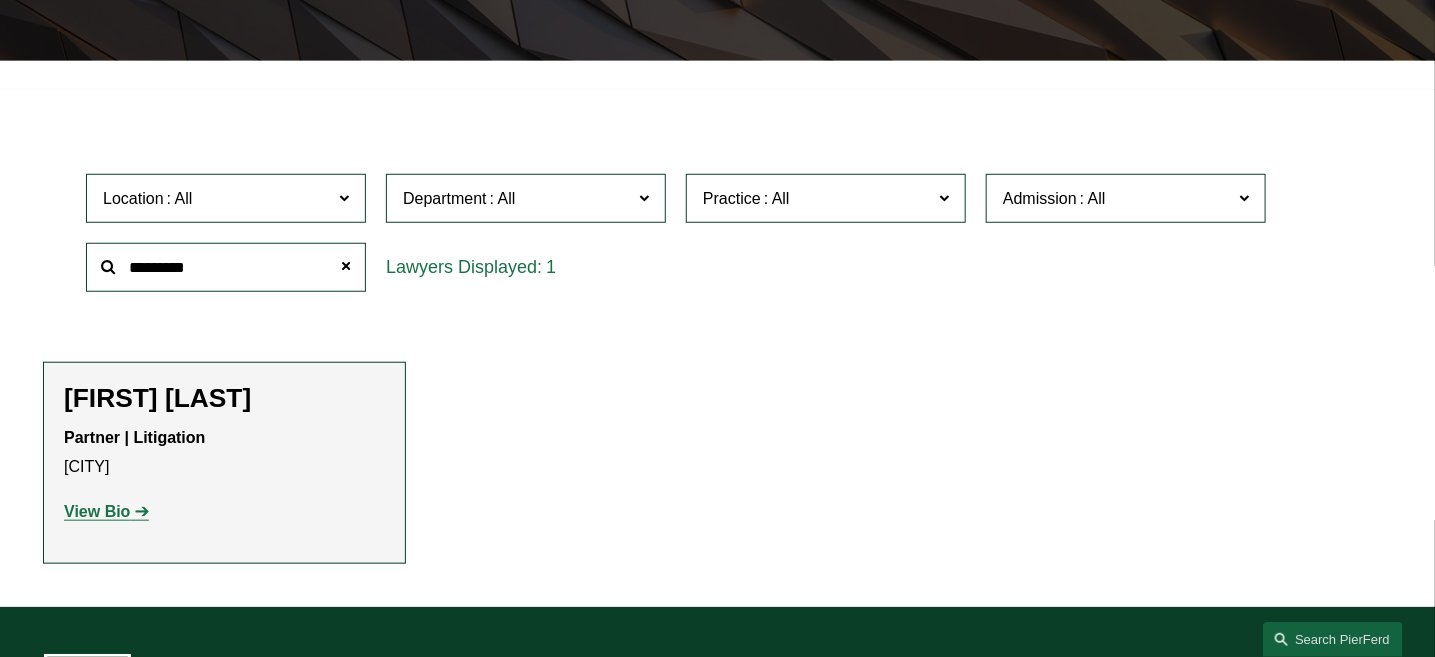 scroll, scrollTop: 500, scrollLeft: 0, axis: vertical 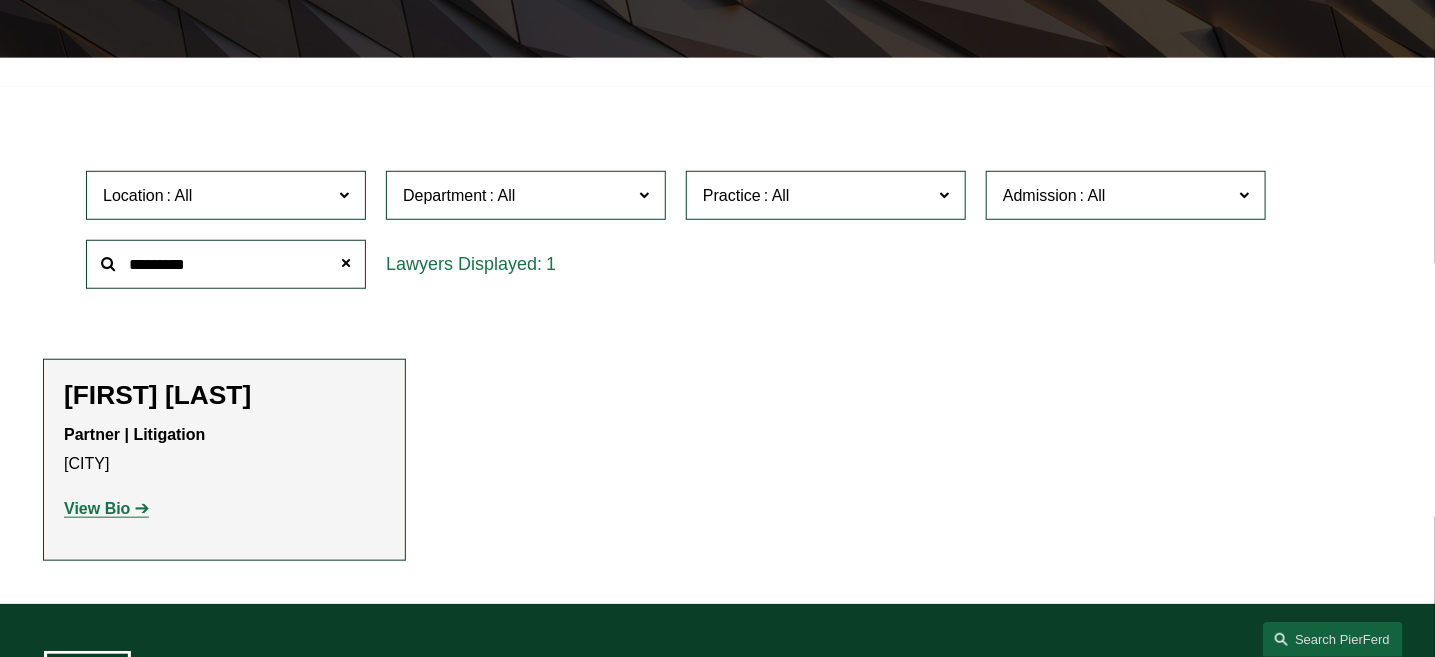 click on "[FIRST] [LAST]" 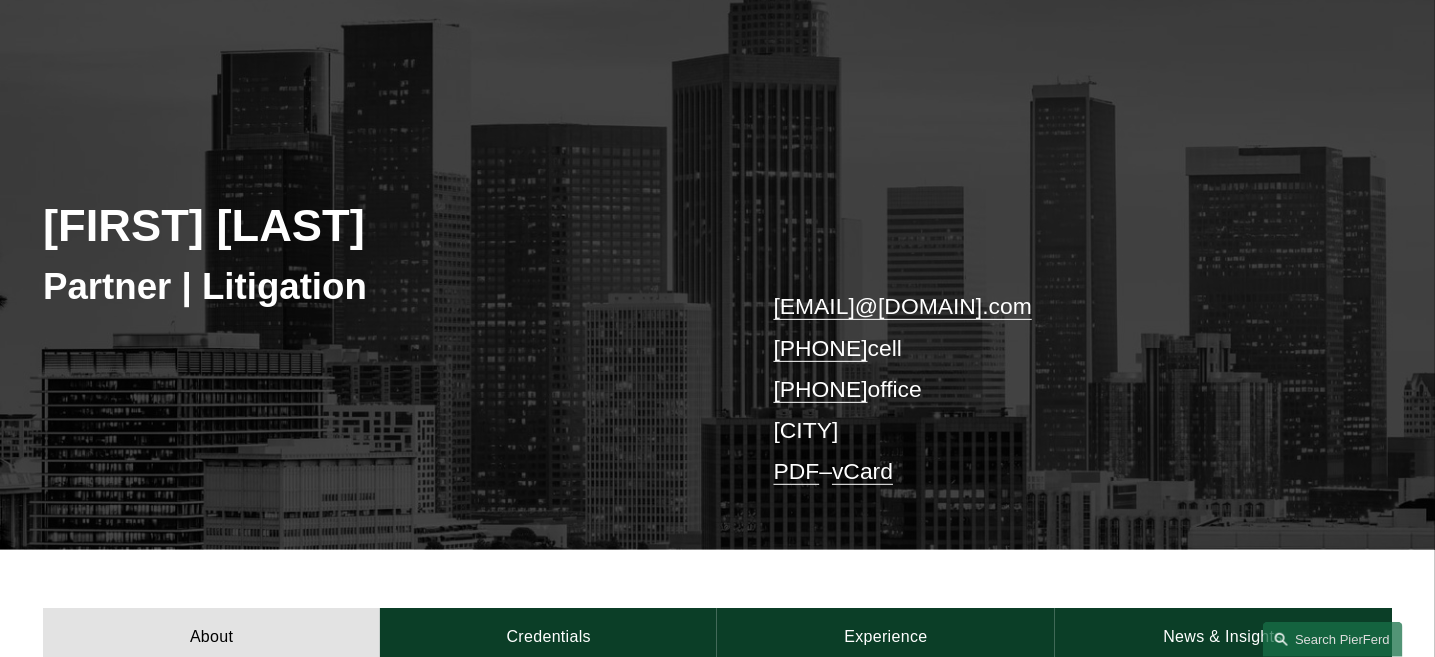 scroll, scrollTop: 100, scrollLeft: 0, axis: vertical 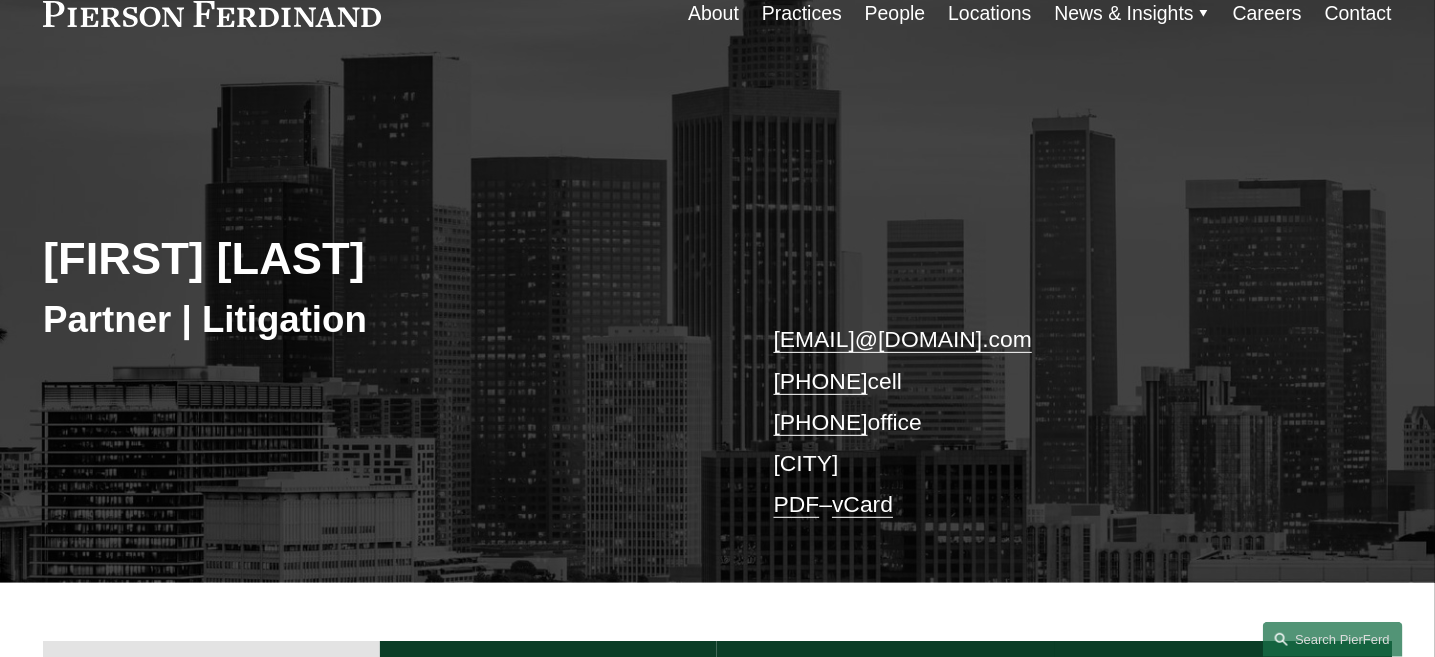 click on "Locations" at bounding box center [989, 13] 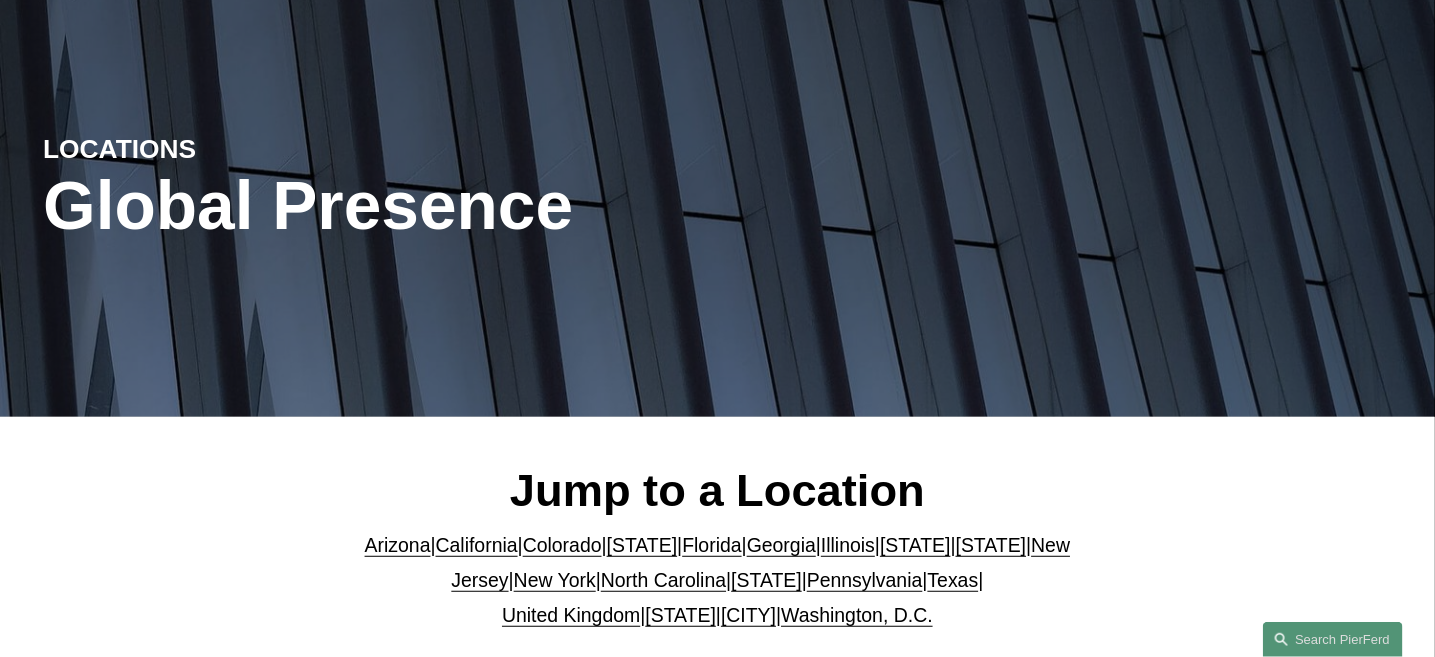 scroll, scrollTop: 300, scrollLeft: 0, axis: vertical 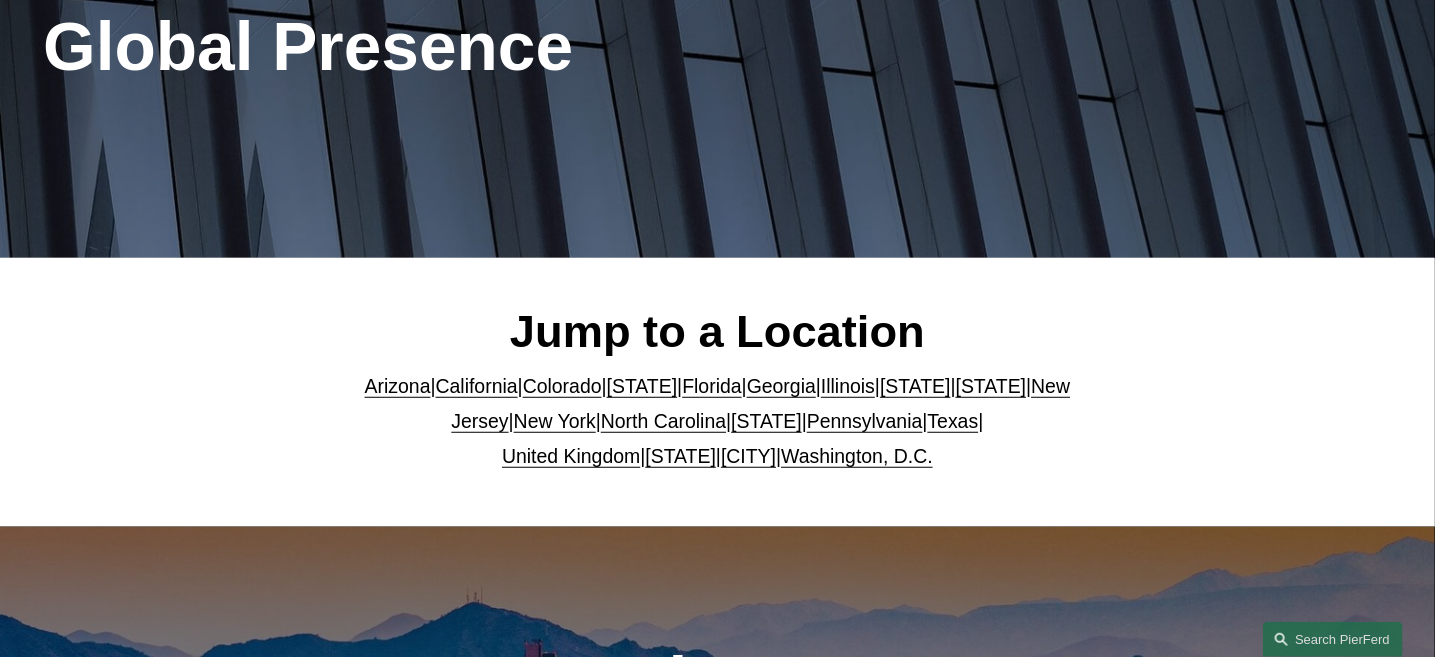 click on "California" at bounding box center (477, 386) 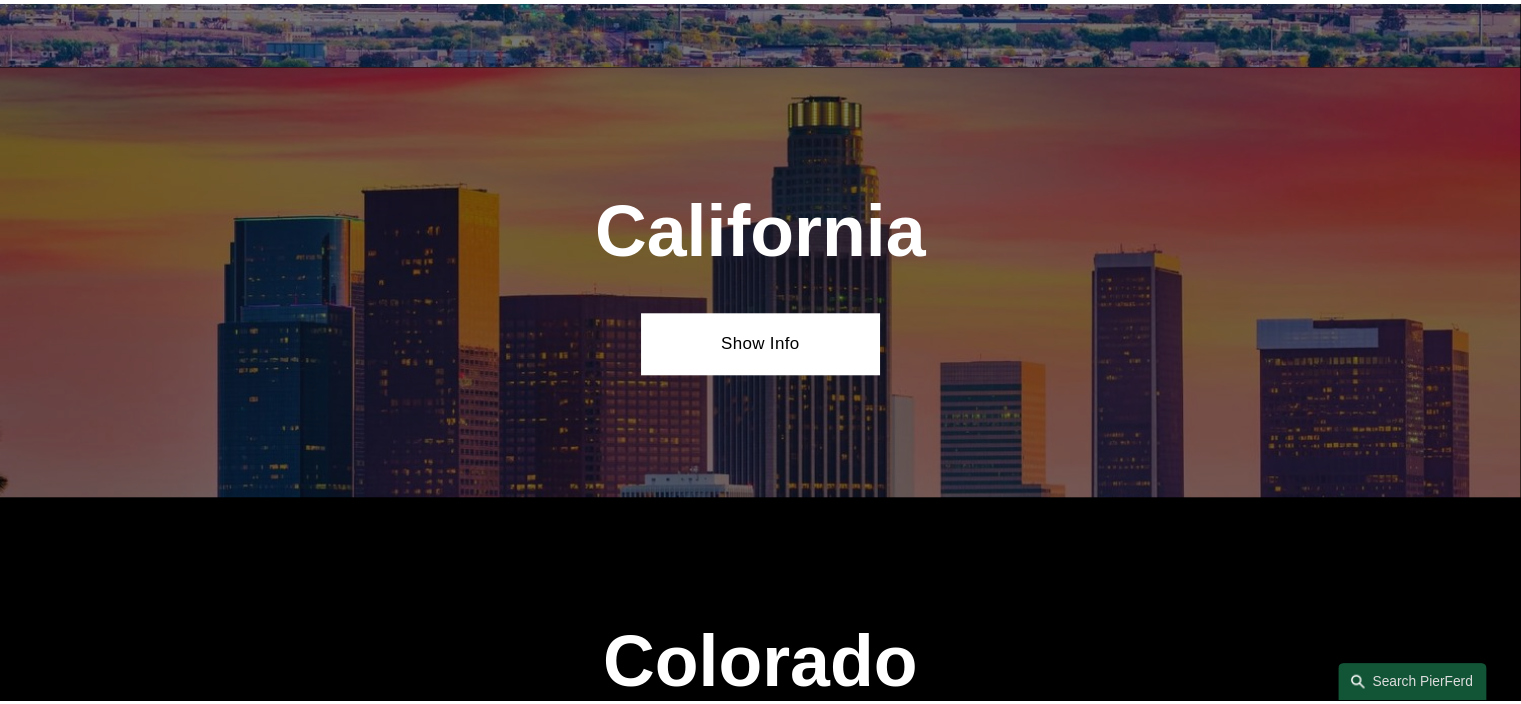 scroll, scrollTop: 1267, scrollLeft: 0, axis: vertical 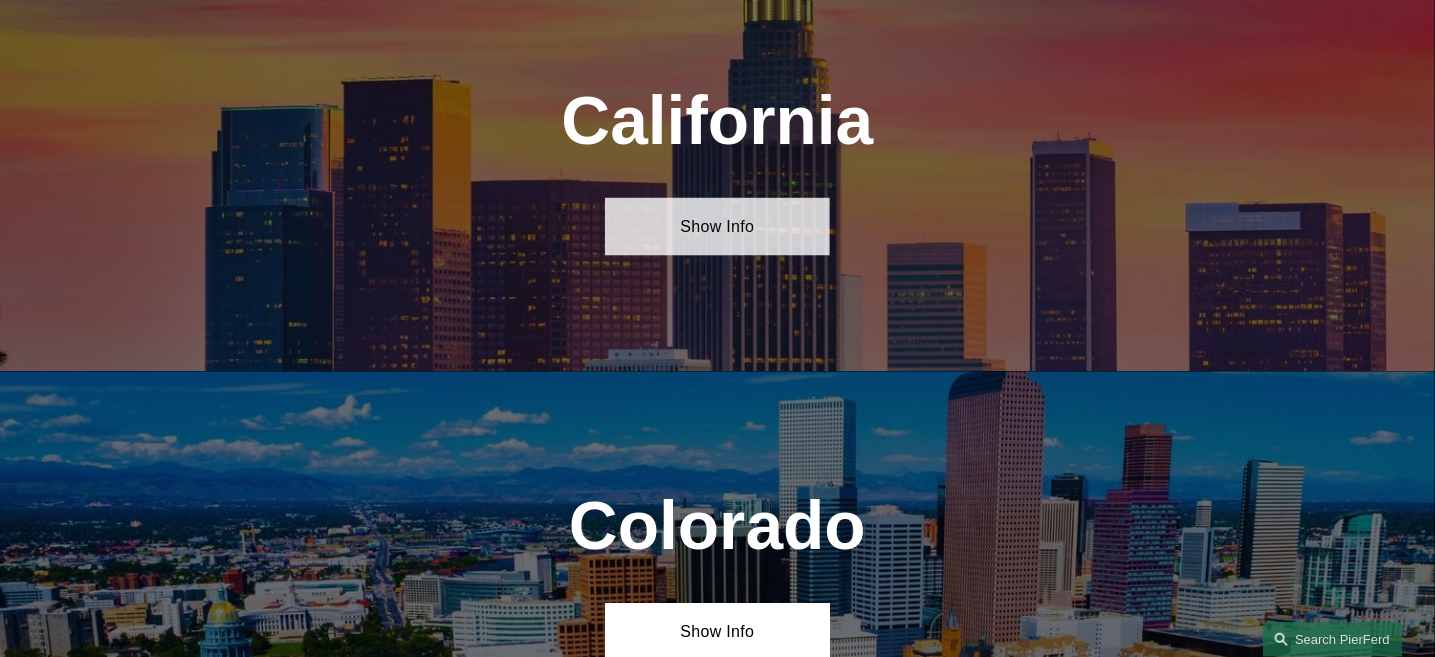 click on "Show Info" at bounding box center (717, 227) 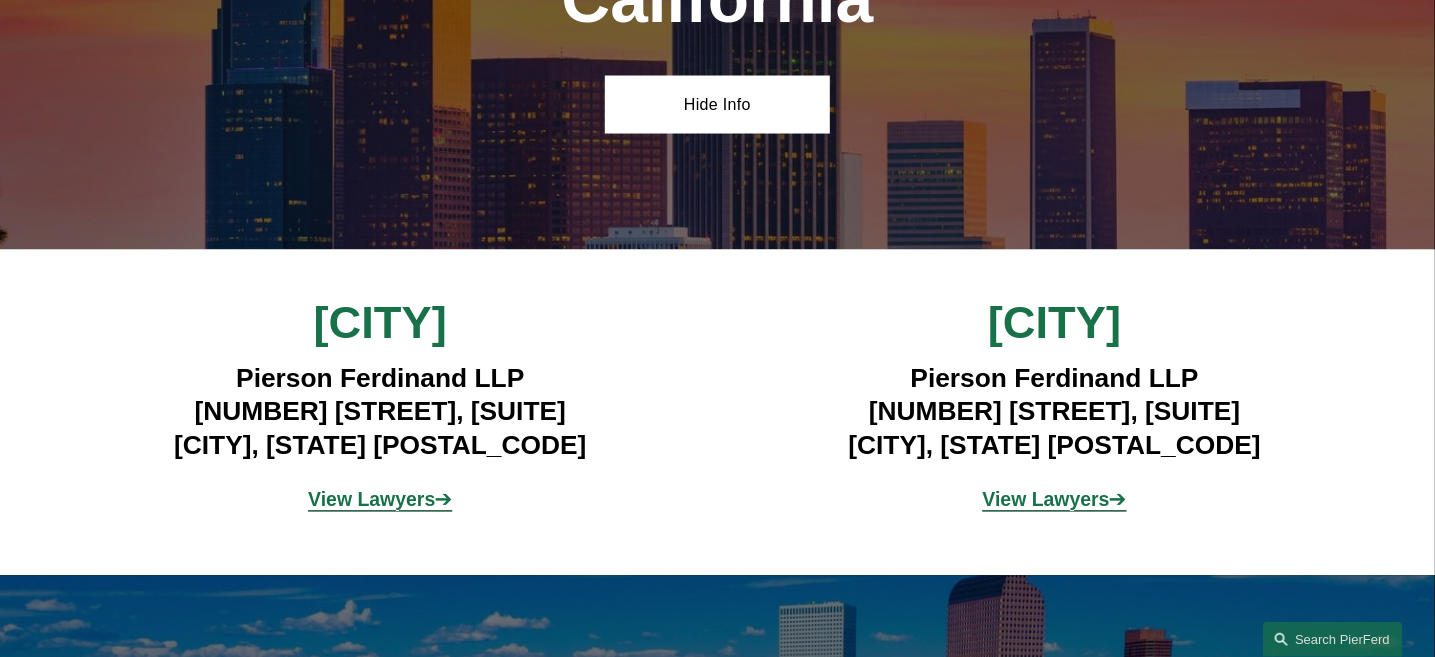 scroll, scrollTop: 1367, scrollLeft: 0, axis: vertical 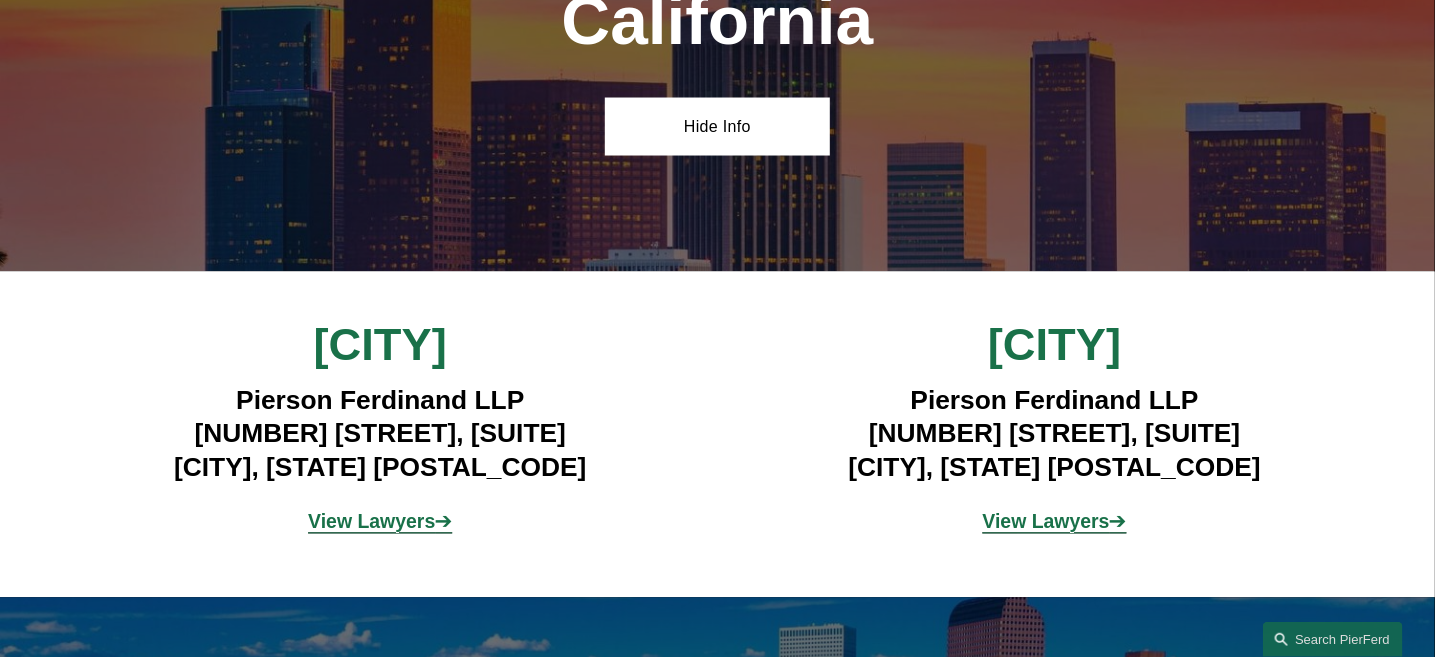 click on "View Lawyers" at bounding box center [371, 522] 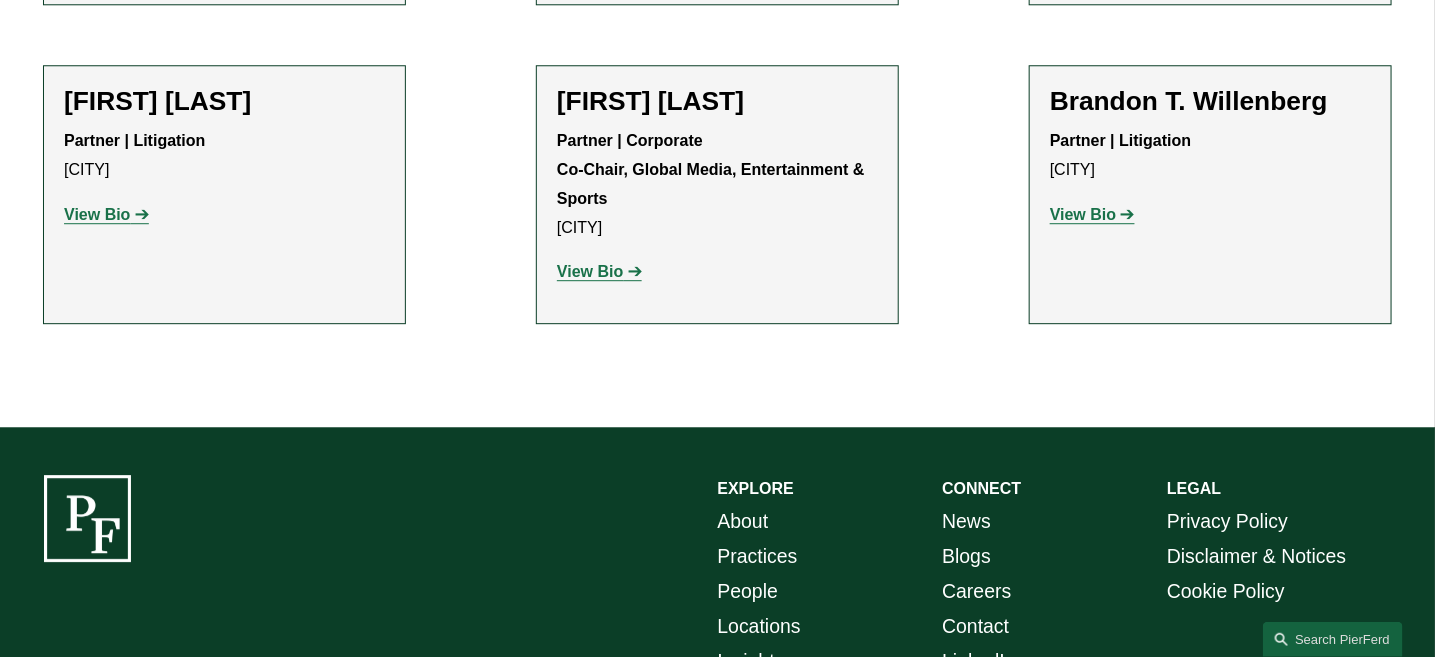 scroll, scrollTop: 1980, scrollLeft: 0, axis: vertical 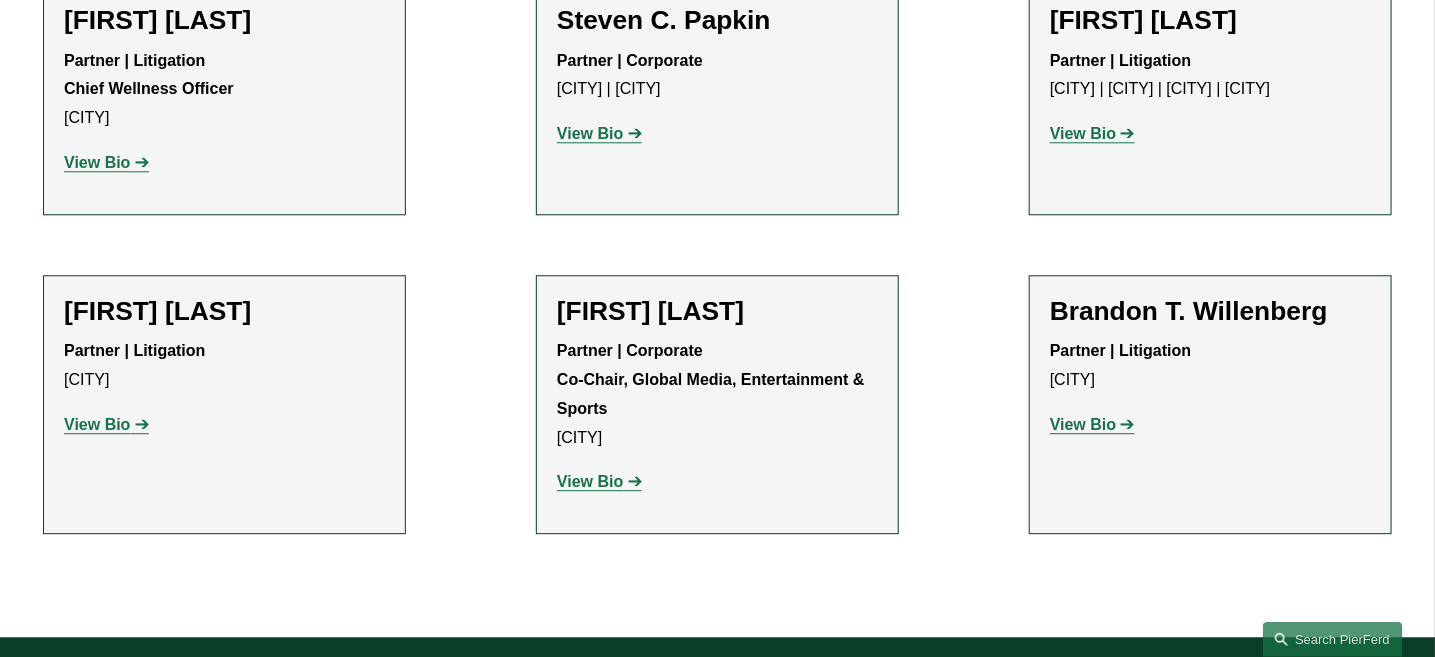 click on "View Bio" 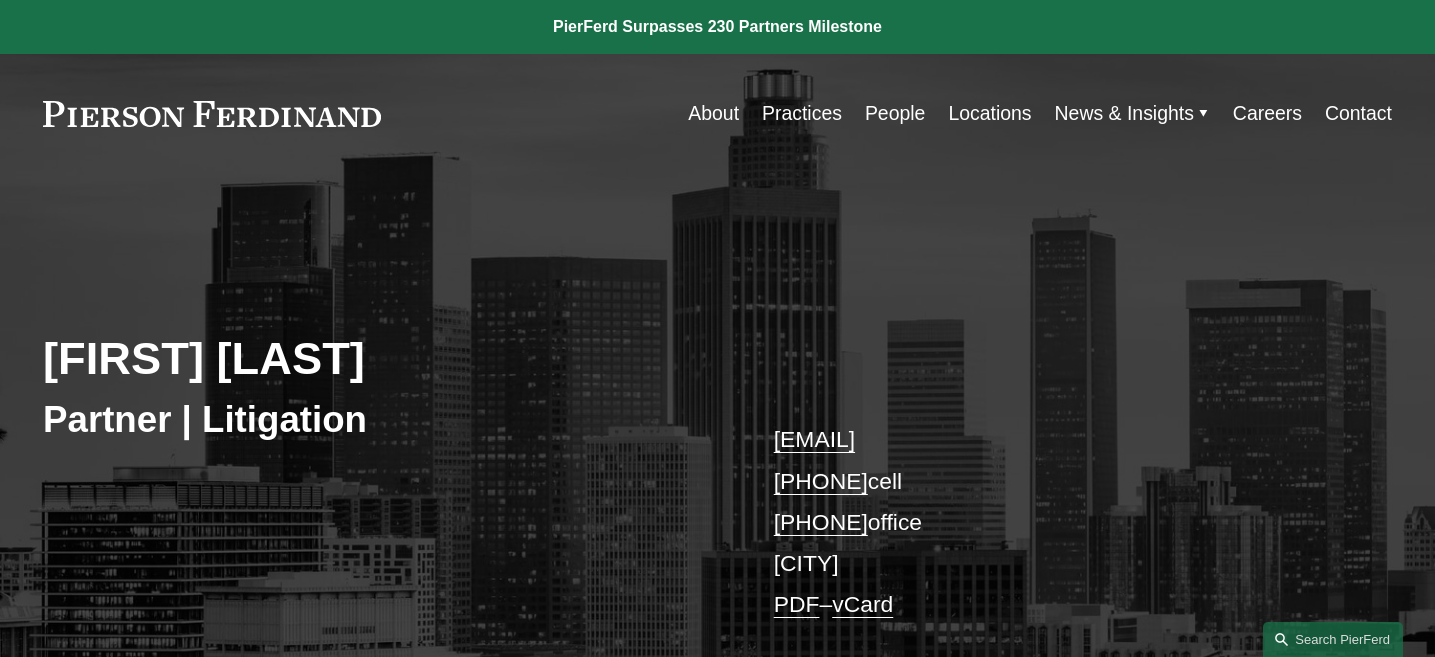 scroll, scrollTop: 0, scrollLeft: 0, axis: both 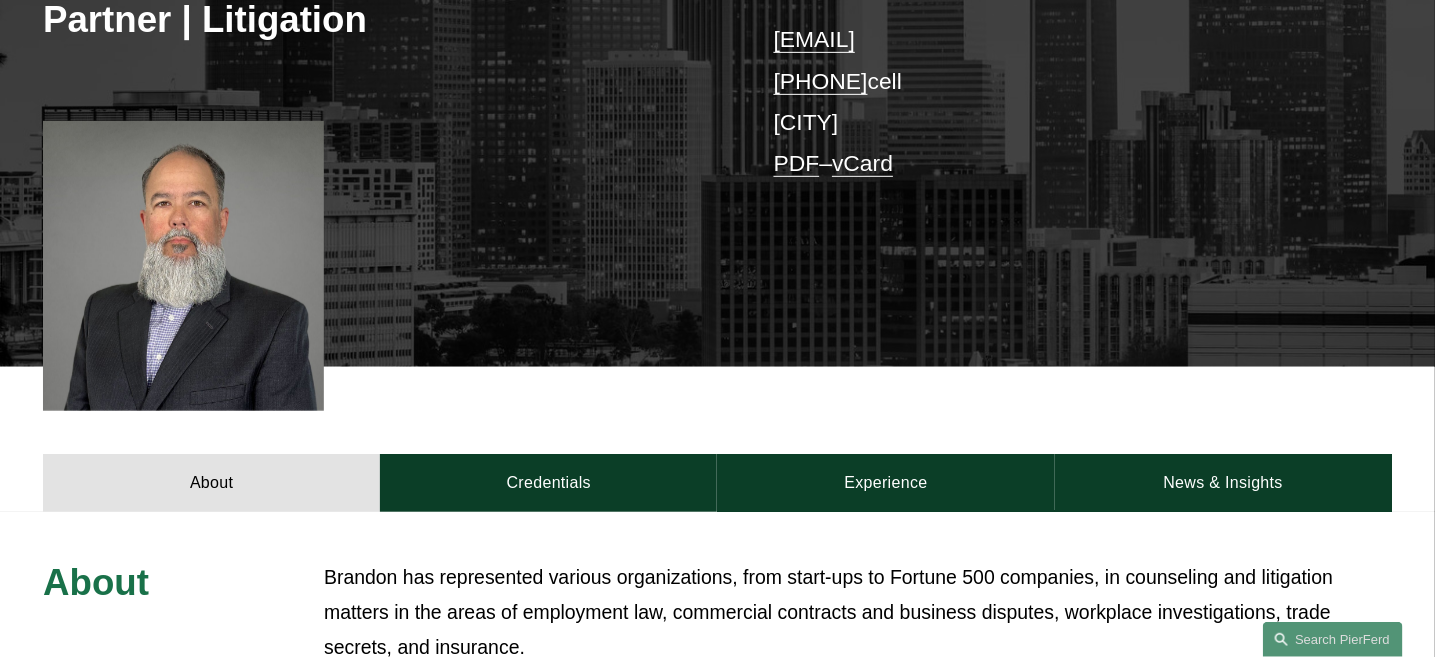 click on "vCard" at bounding box center (862, 163) 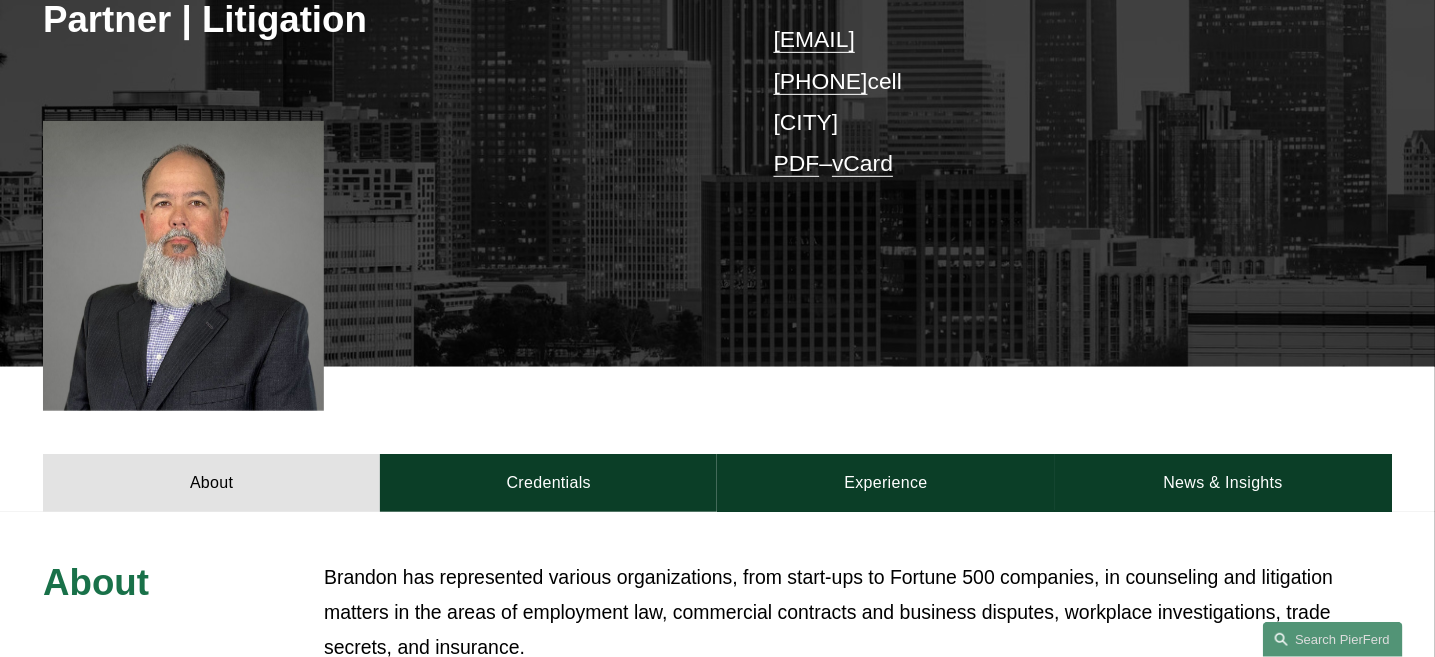 click on "vCard" at bounding box center [862, 163] 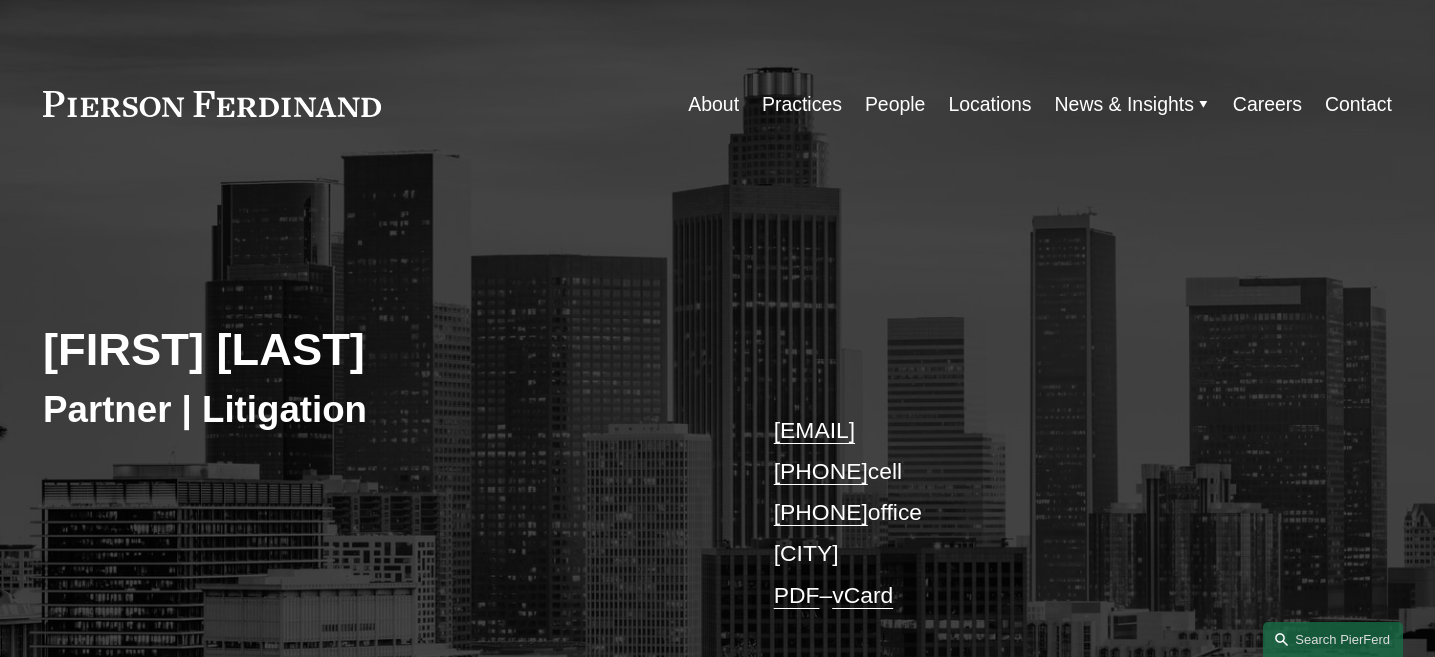 scroll, scrollTop: 0, scrollLeft: 0, axis: both 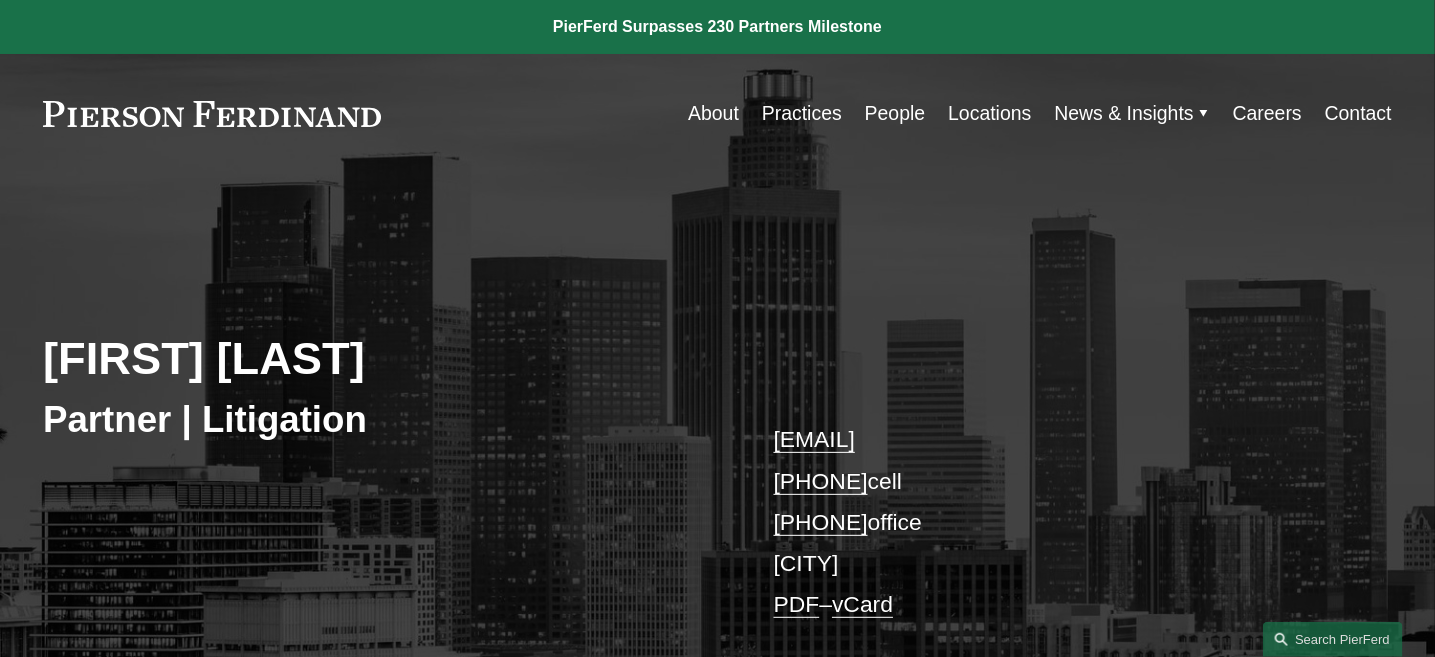 click on "People" at bounding box center (895, 113) 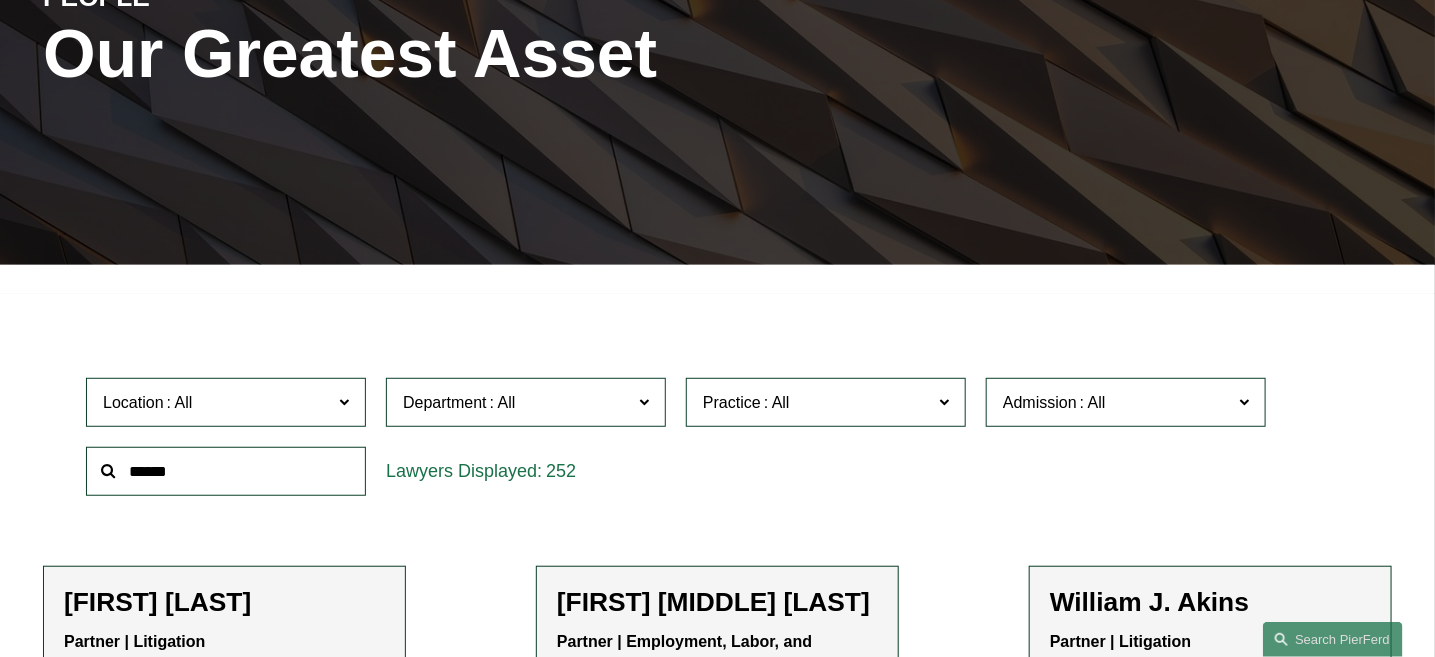 scroll, scrollTop: 300, scrollLeft: 0, axis: vertical 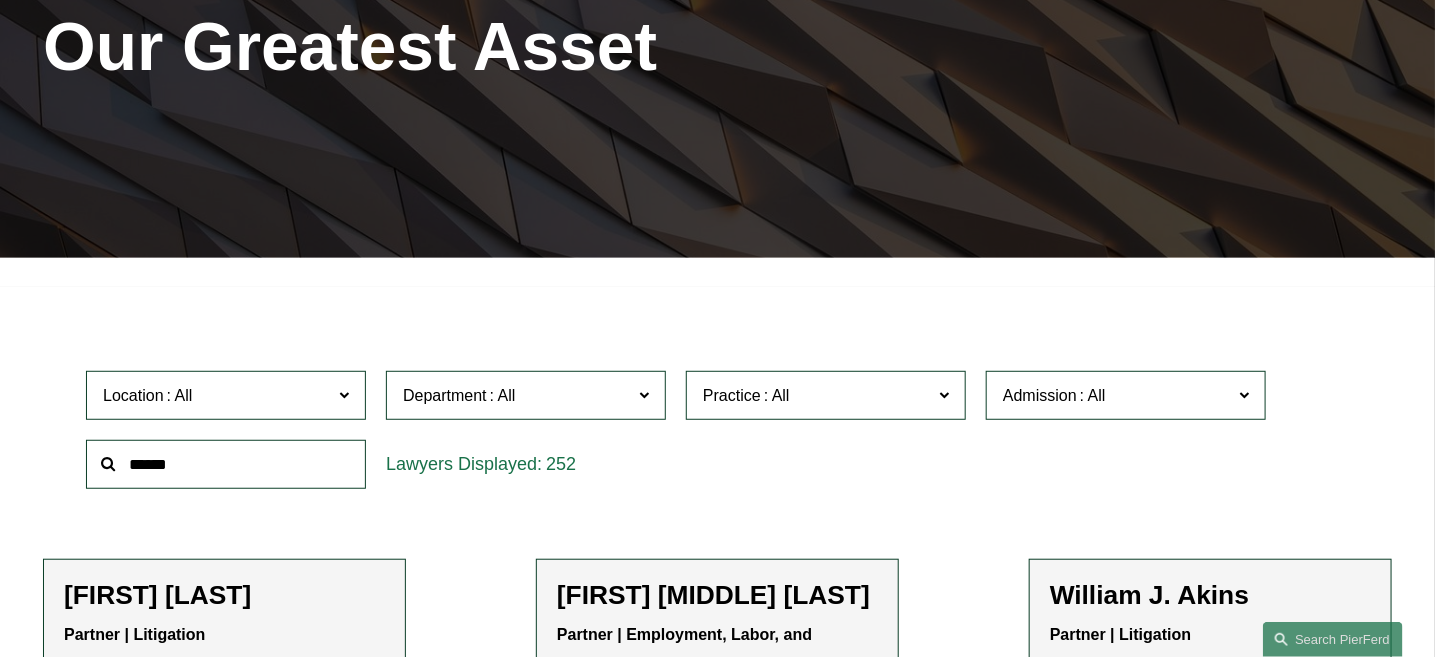 click 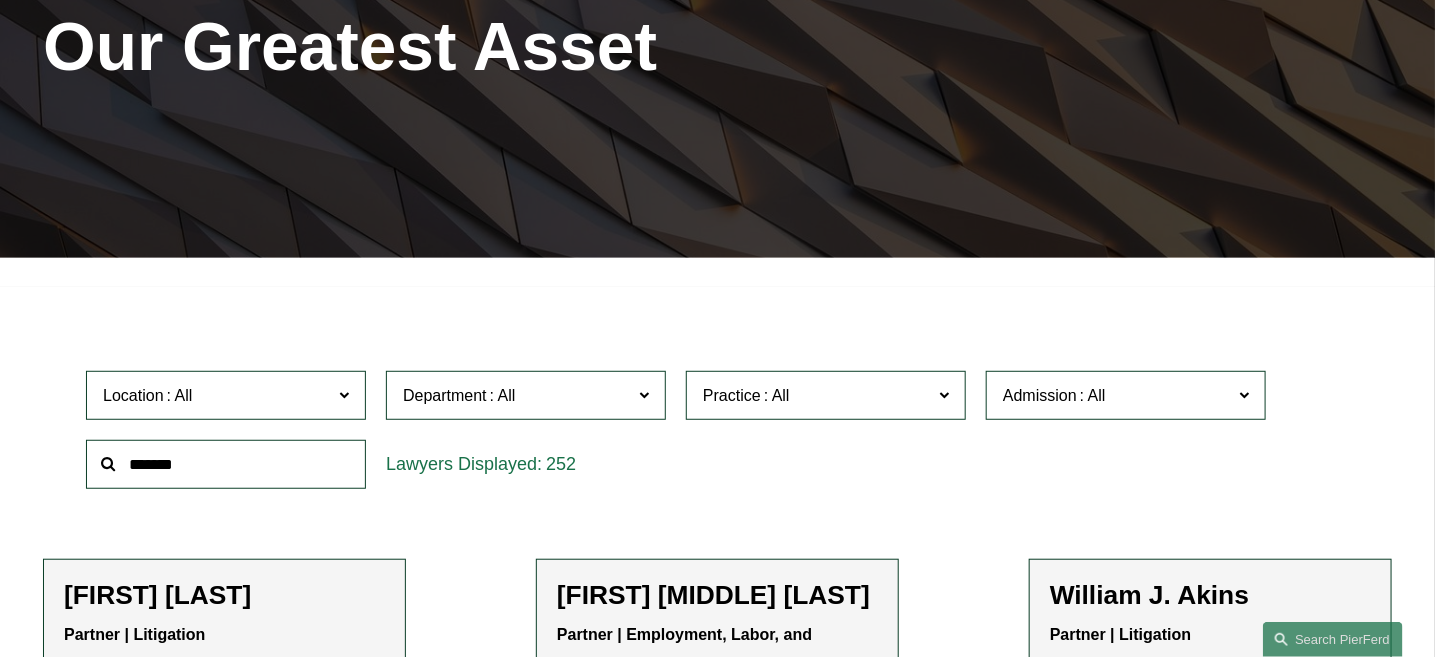 type on "*******" 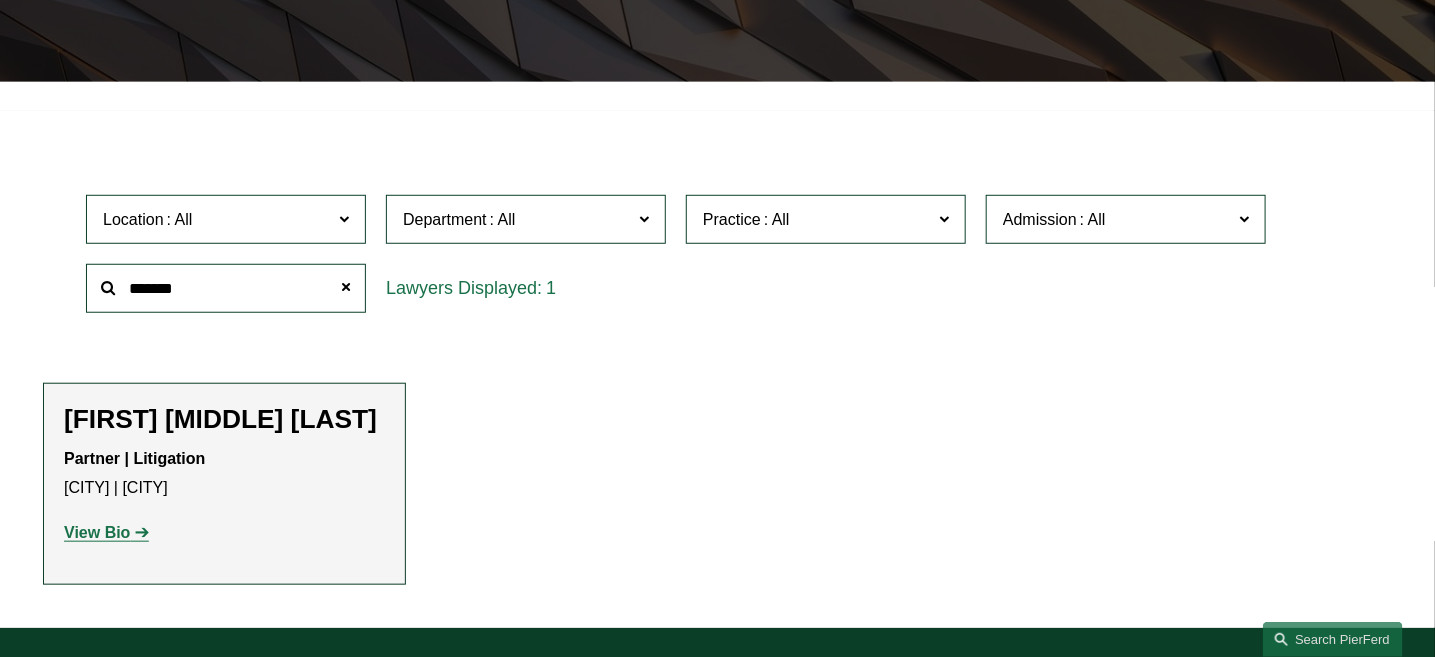 scroll, scrollTop: 600, scrollLeft: 0, axis: vertical 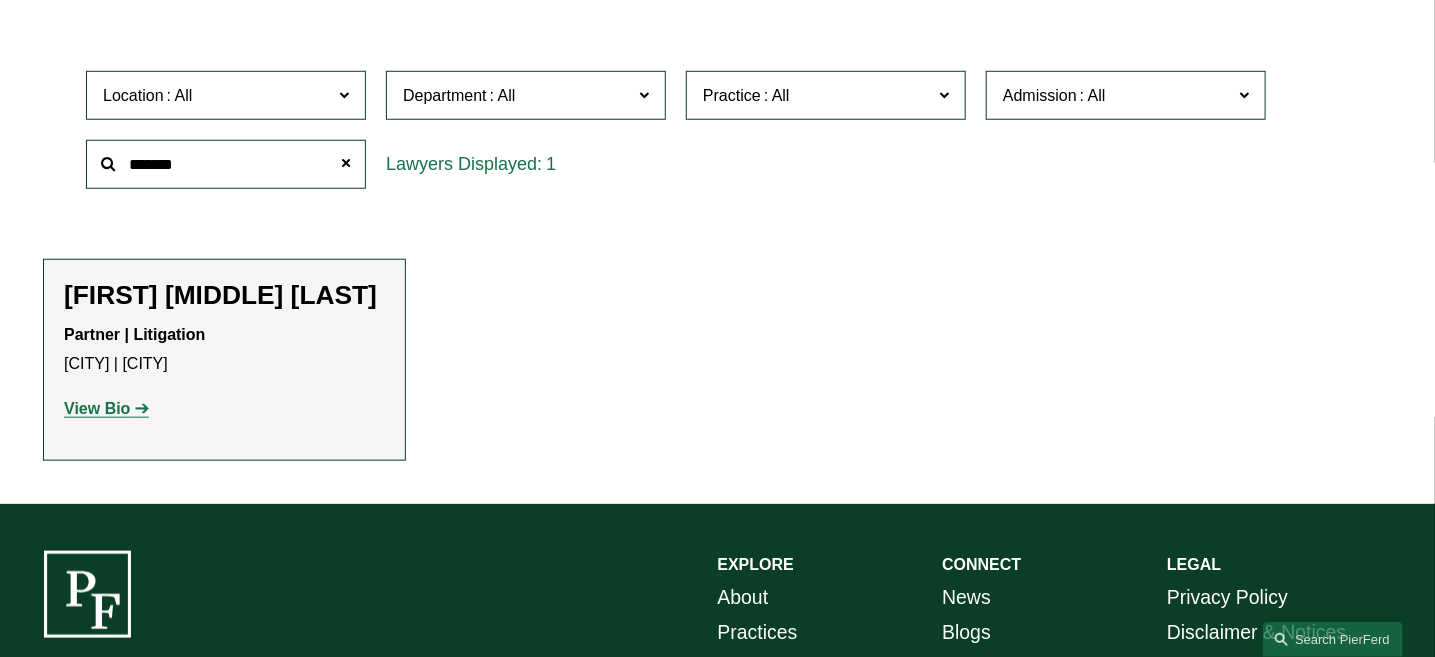 click on "View Bio" 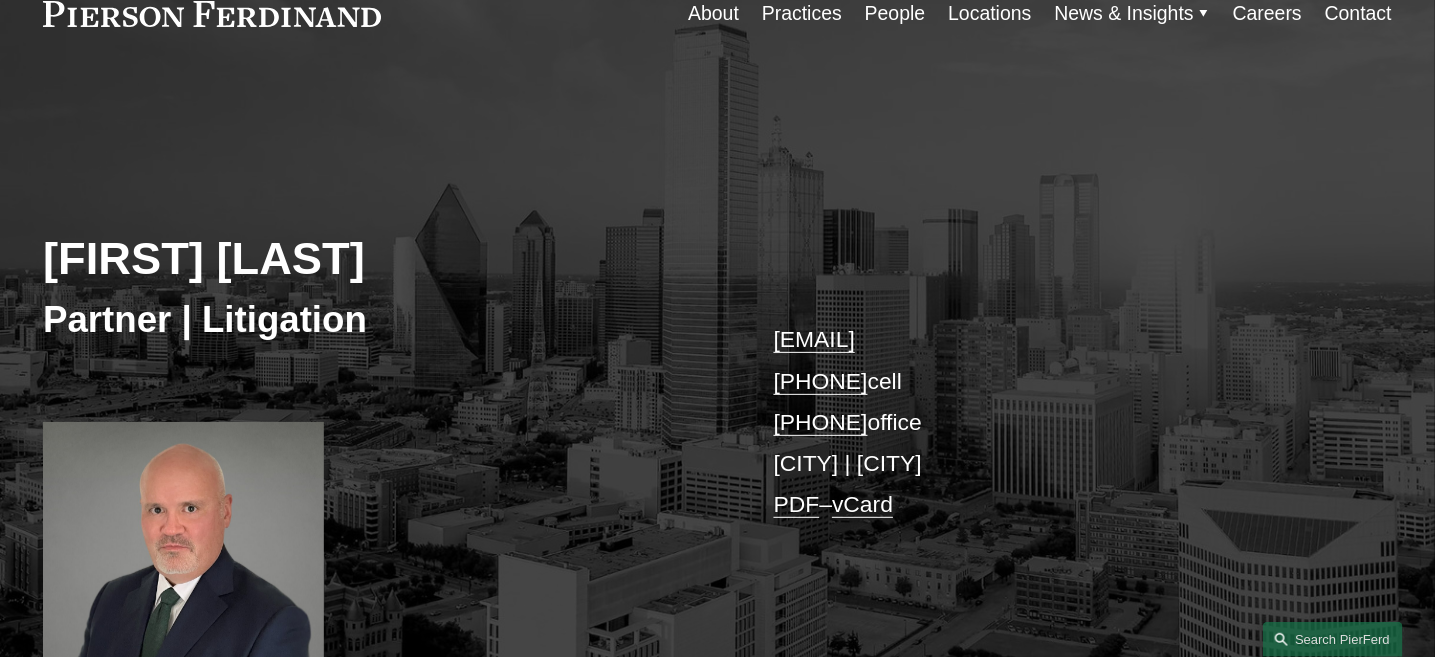 scroll, scrollTop: 0, scrollLeft: 0, axis: both 